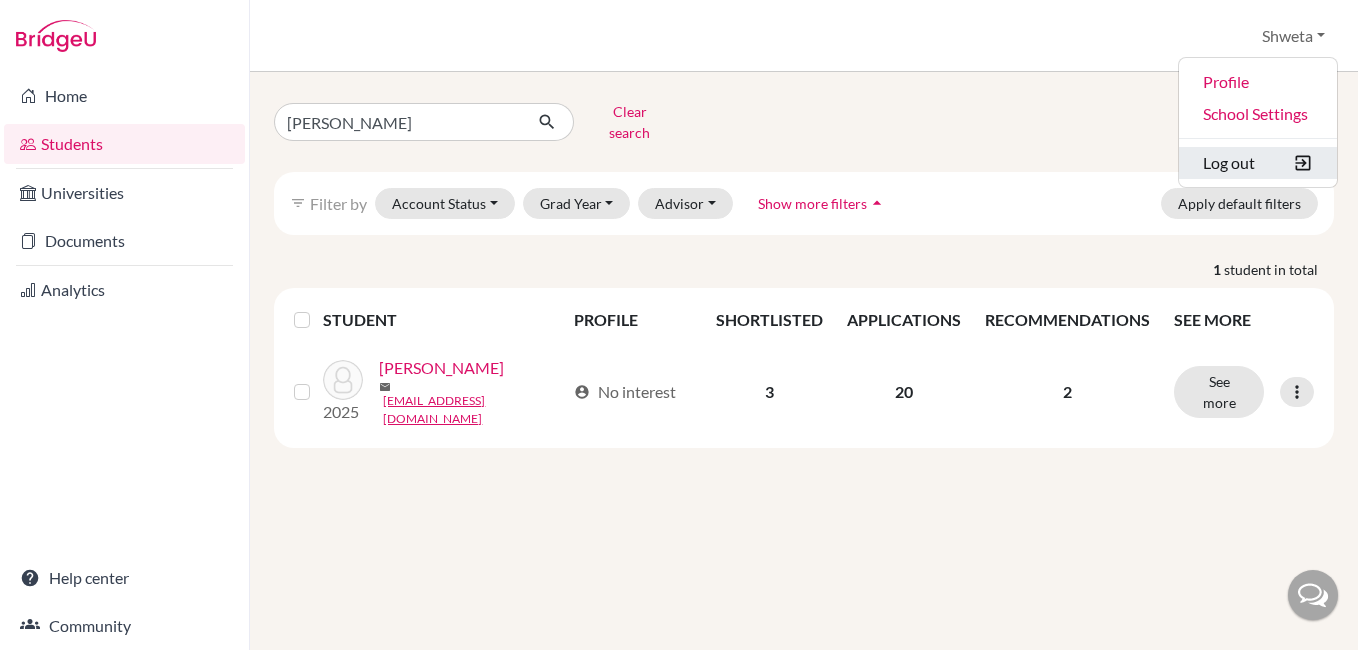 scroll, scrollTop: 0, scrollLeft: 0, axis: both 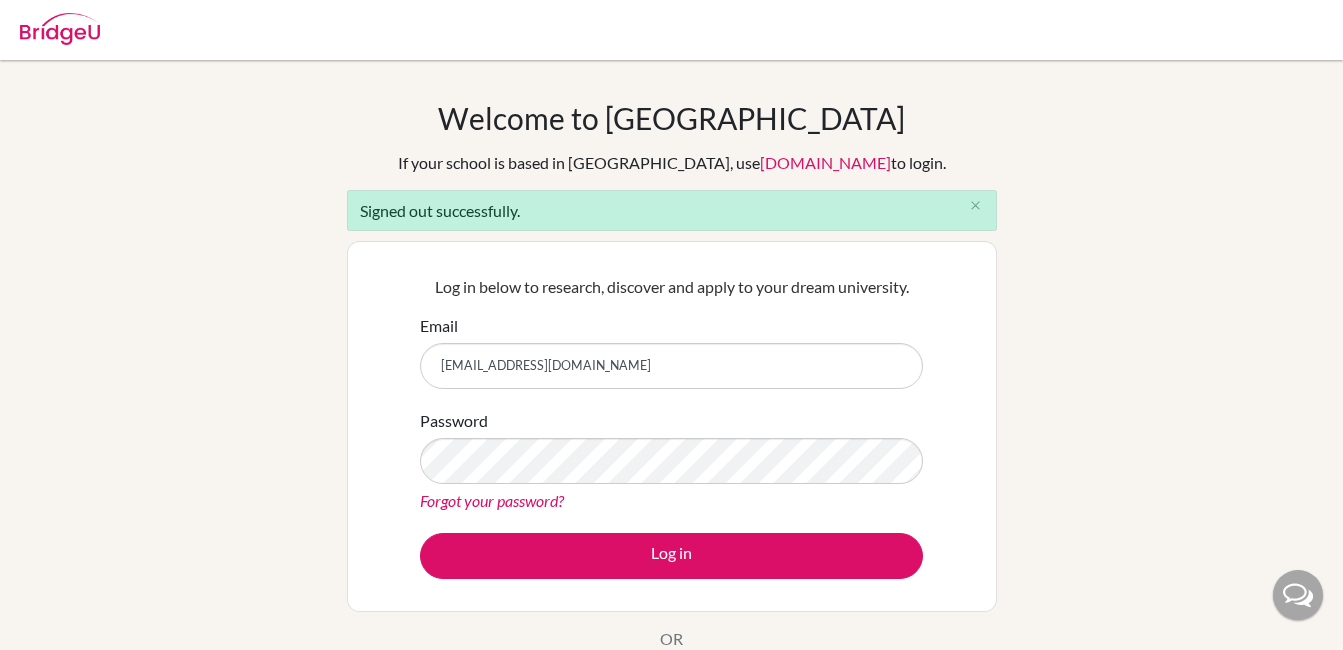click on "careercare@saiinternational.edu.in" at bounding box center [671, 366] 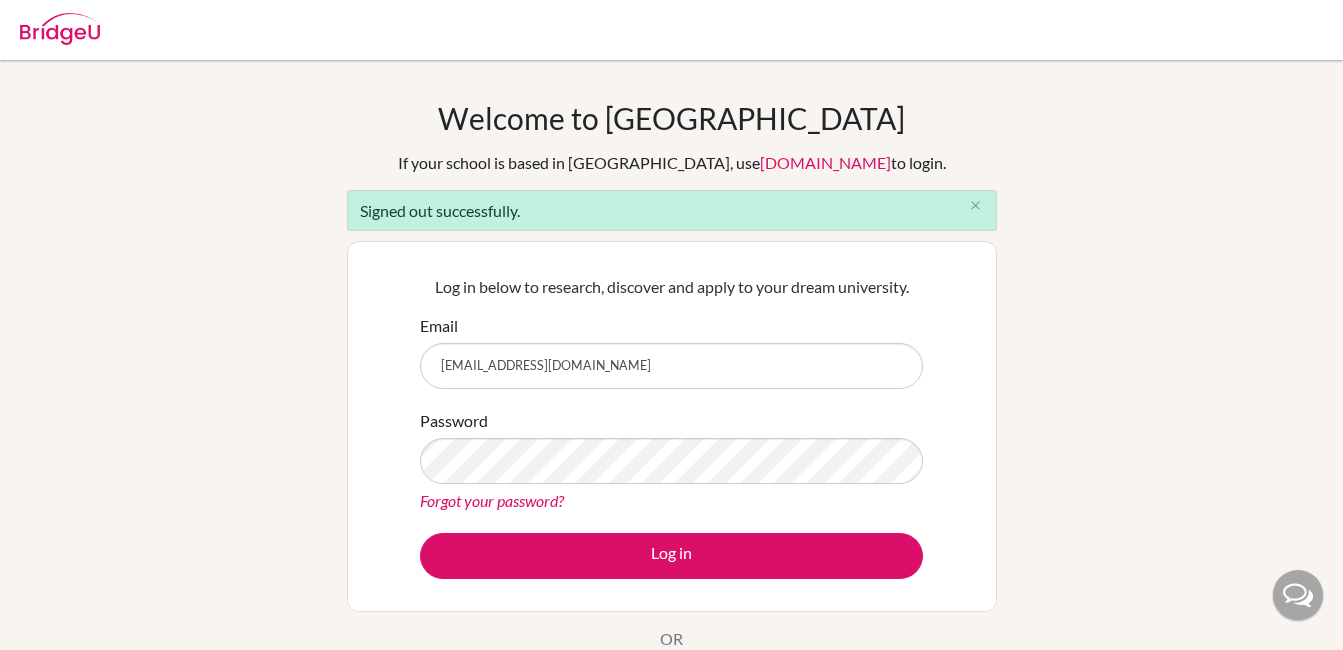 type on "[PERSON_NAME][EMAIL_ADDRESS][DOMAIN_NAME]" 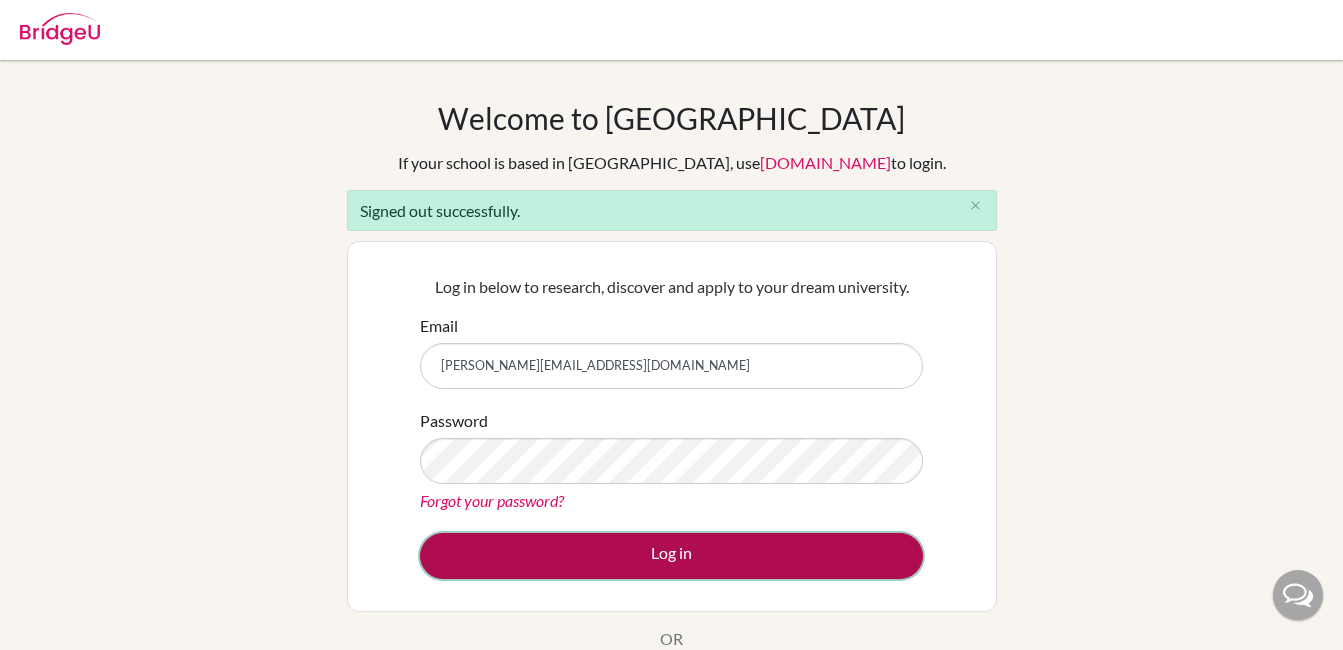 click on "Log in" at bounding box center [671, 556] 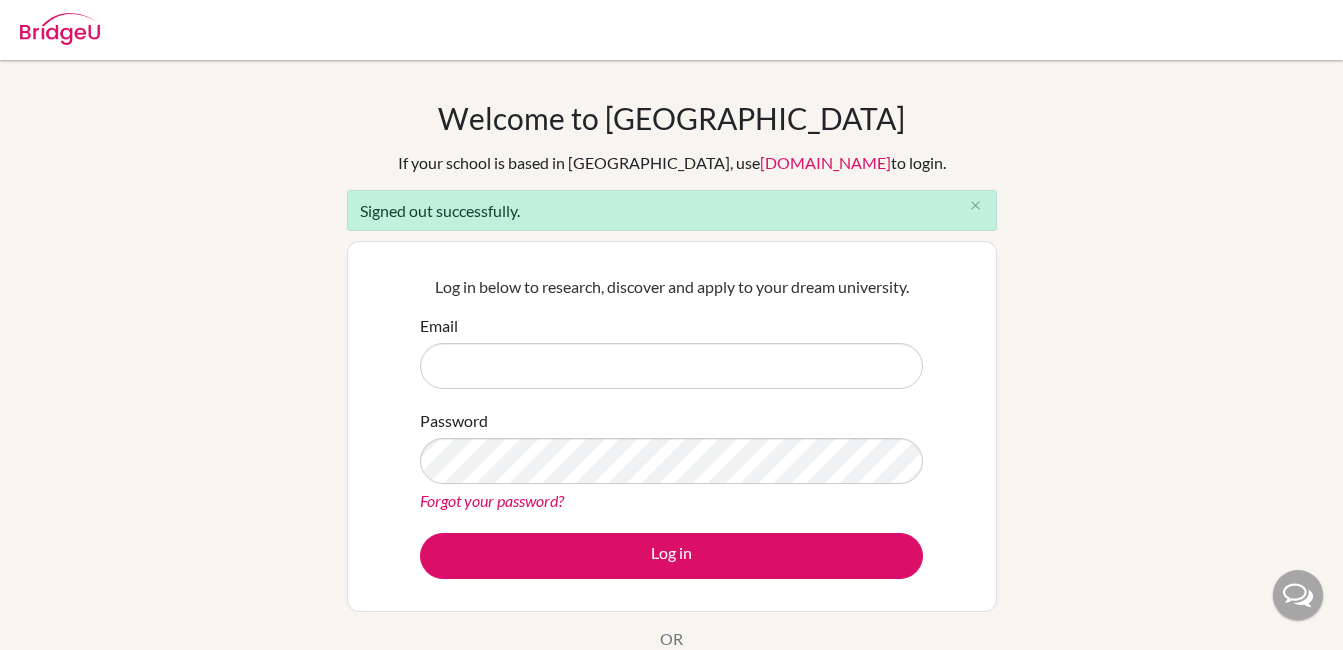 scroll, scrollTop: 0, scrollLeft: 0, axis: both 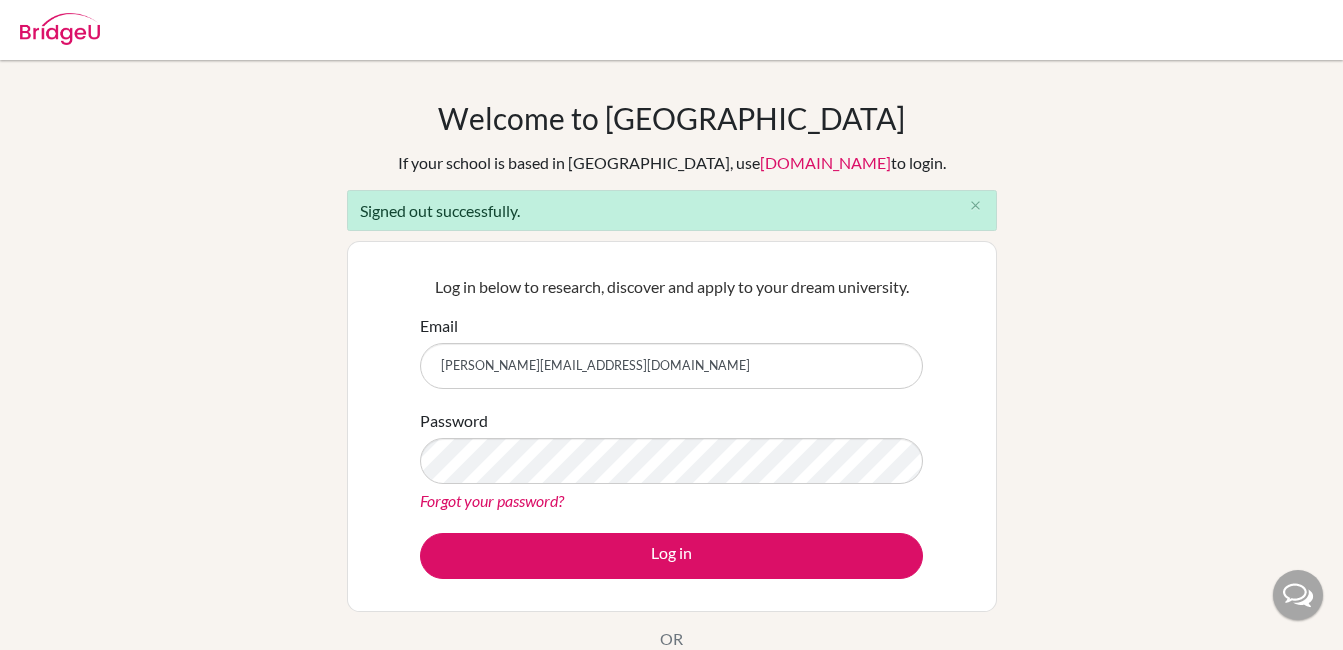 click on "[PERSON_NAME][EMAIL_ADDRESS][DOMAIN_NAME]" at bounding box center (671, 366) 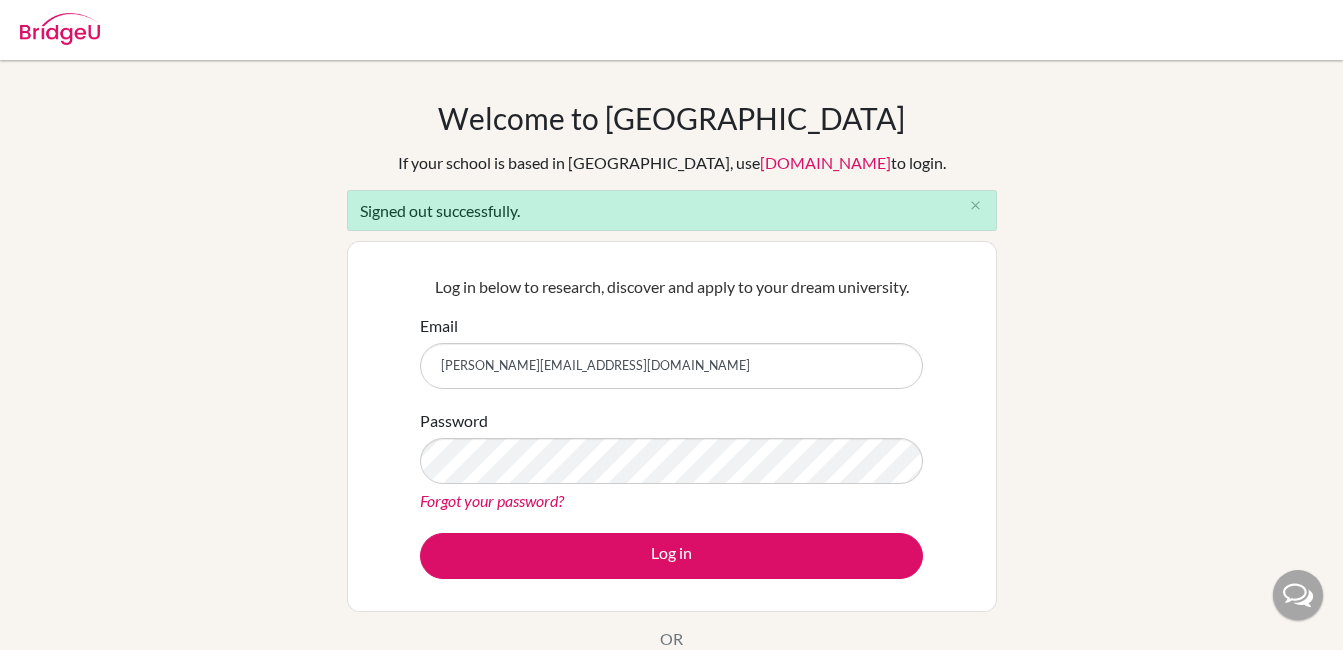 type on "[EMAIL_ADDRESS][DOMAIN_NAME]" 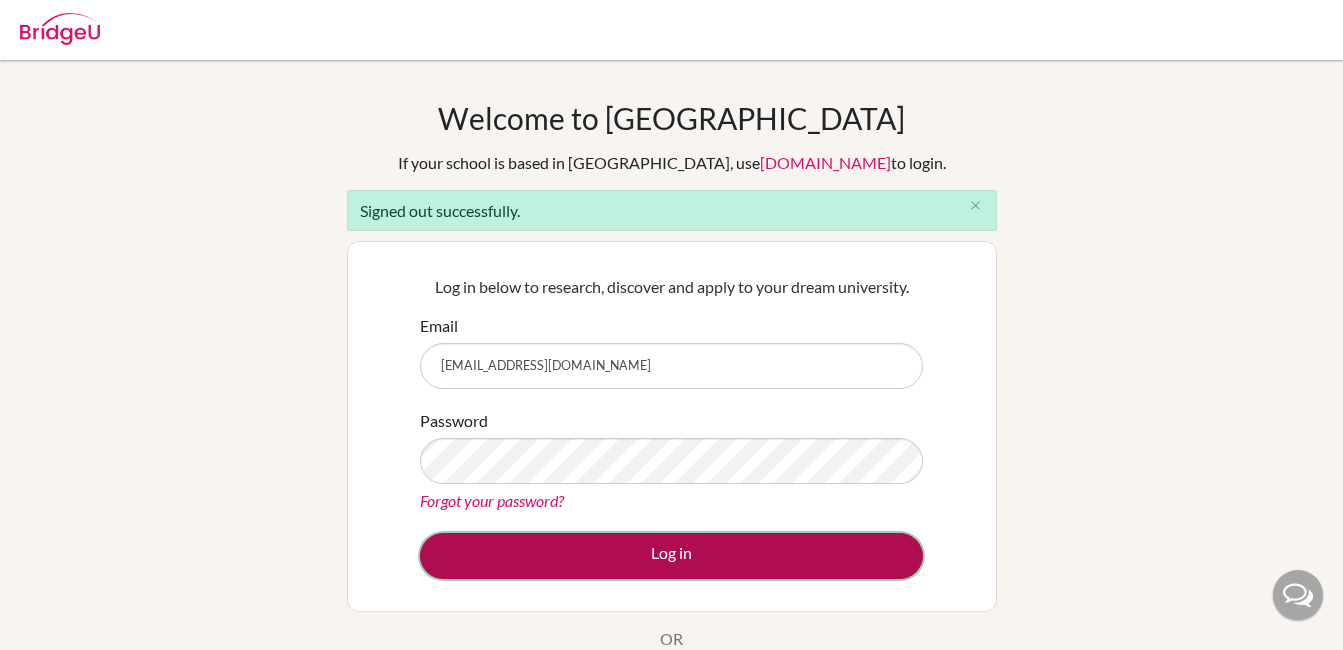click on "Log in" at bounding box center [671, 556] 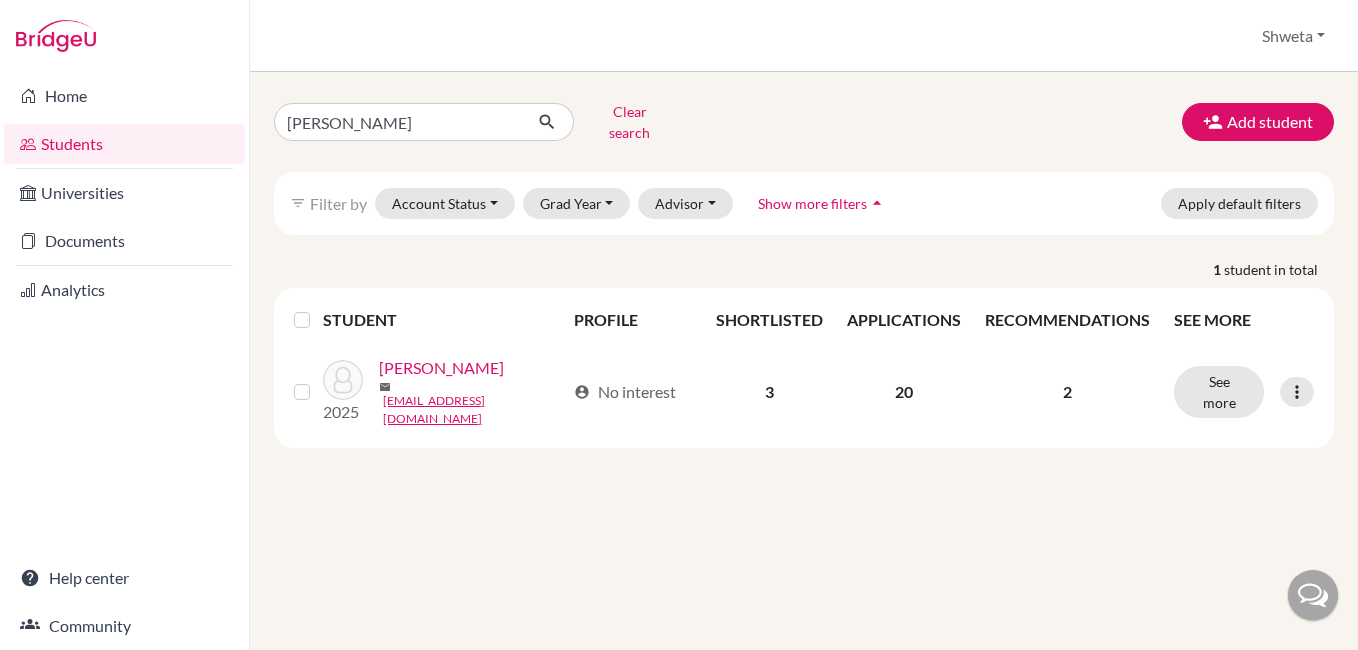 scroll, scrollTop: 0, scrollLeft: 0, axis: both 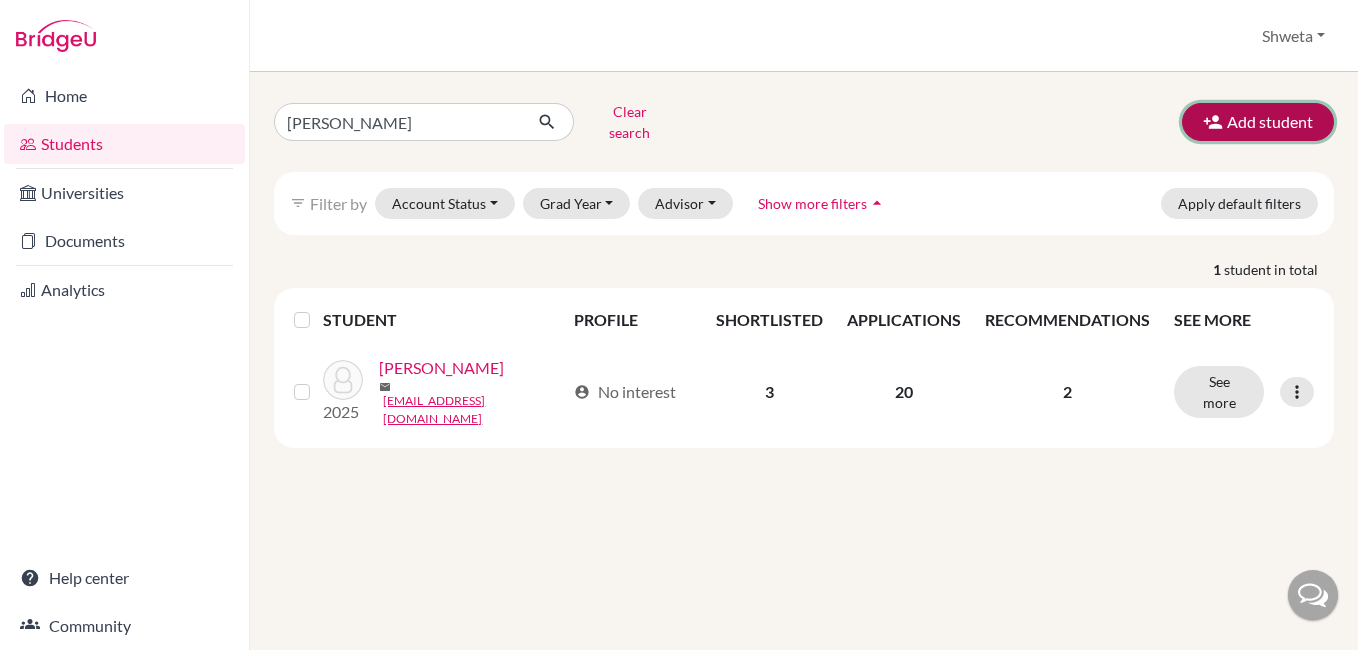 click on "Add student" at bounding box center [1258, 122] 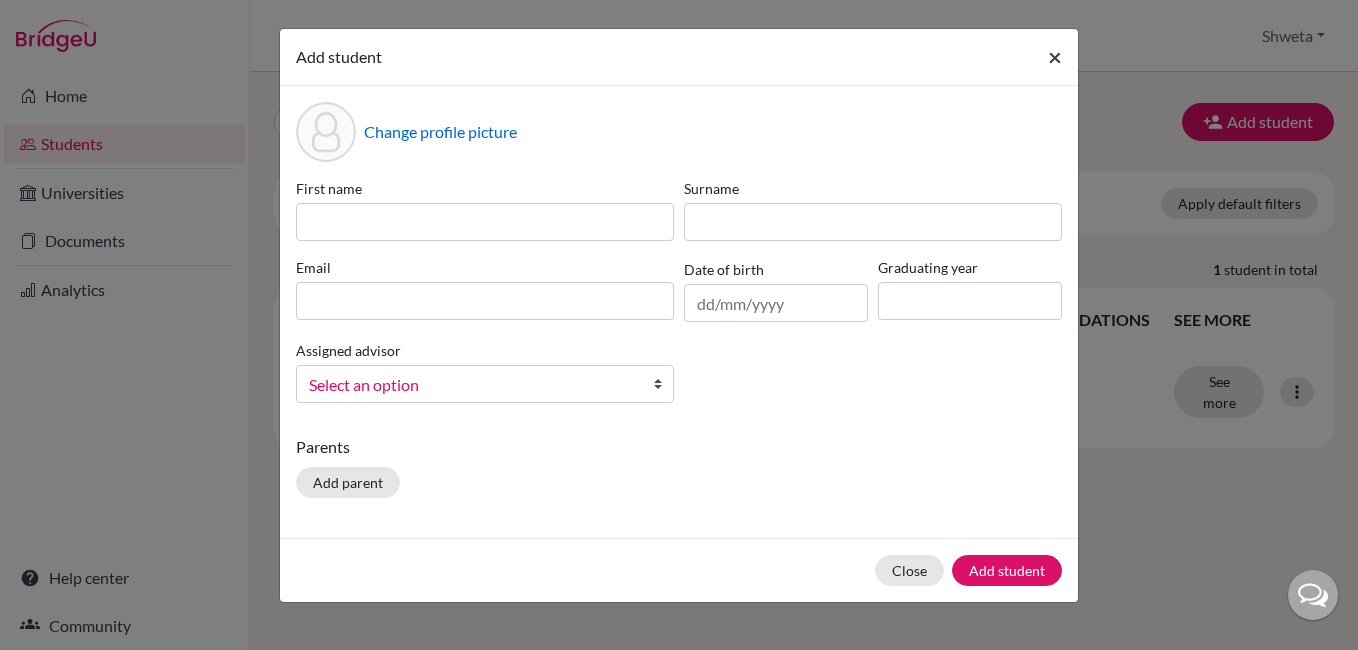 drag, startPoint x: 1052, startPoint y: 53, endPoint x: 640, endPoint y: 16, distance: 413.65808 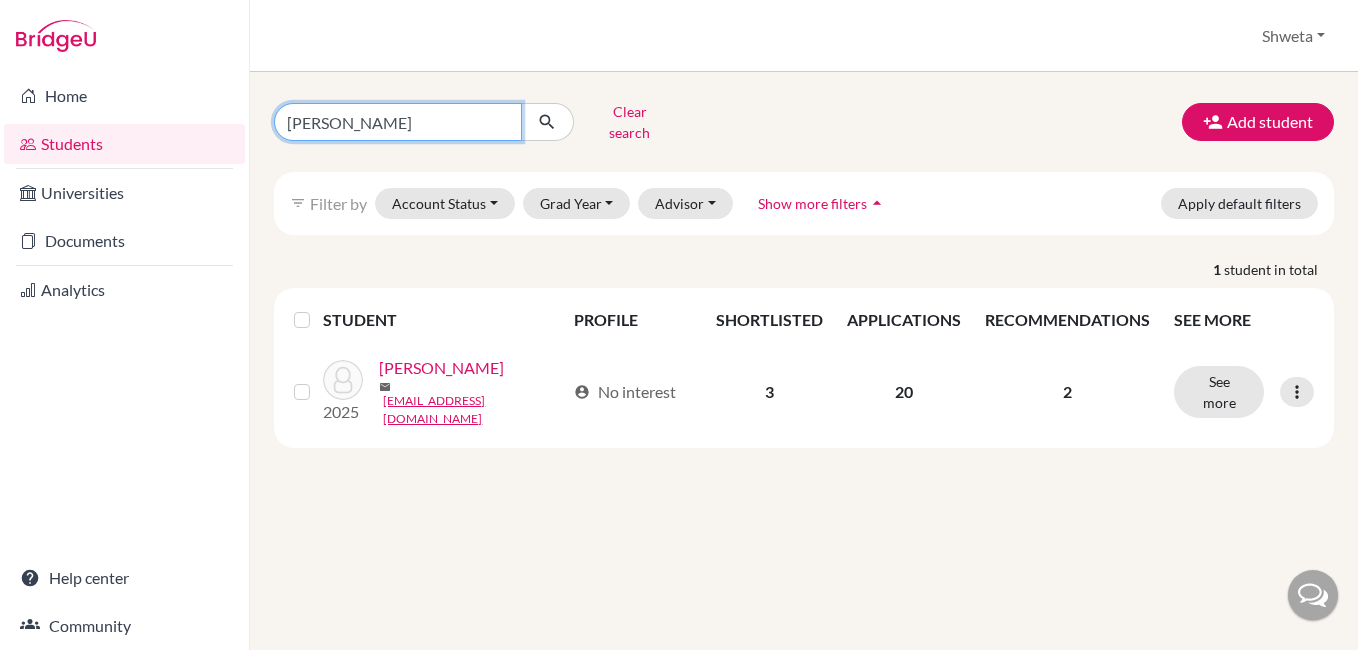drag, startPoint x: 390, startPoint y: 115, endPoint x: 173, endPoint y: 130, distance: 217.51782 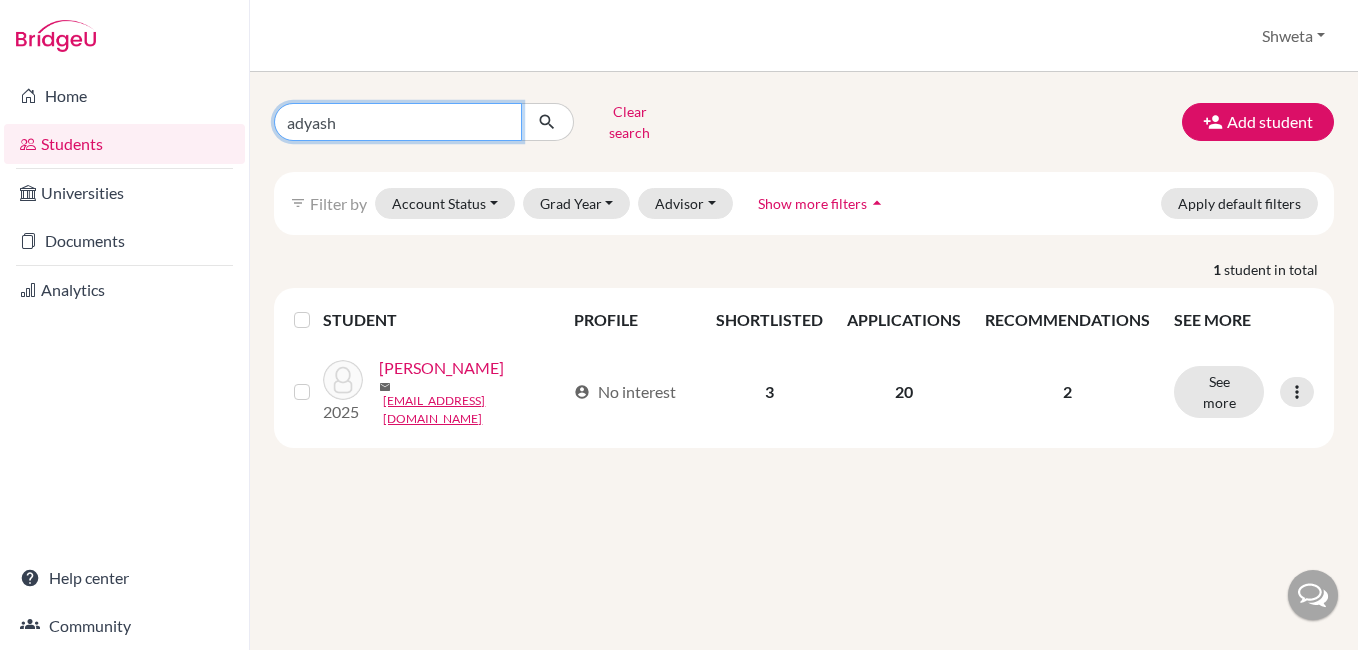 type on "adyasha" 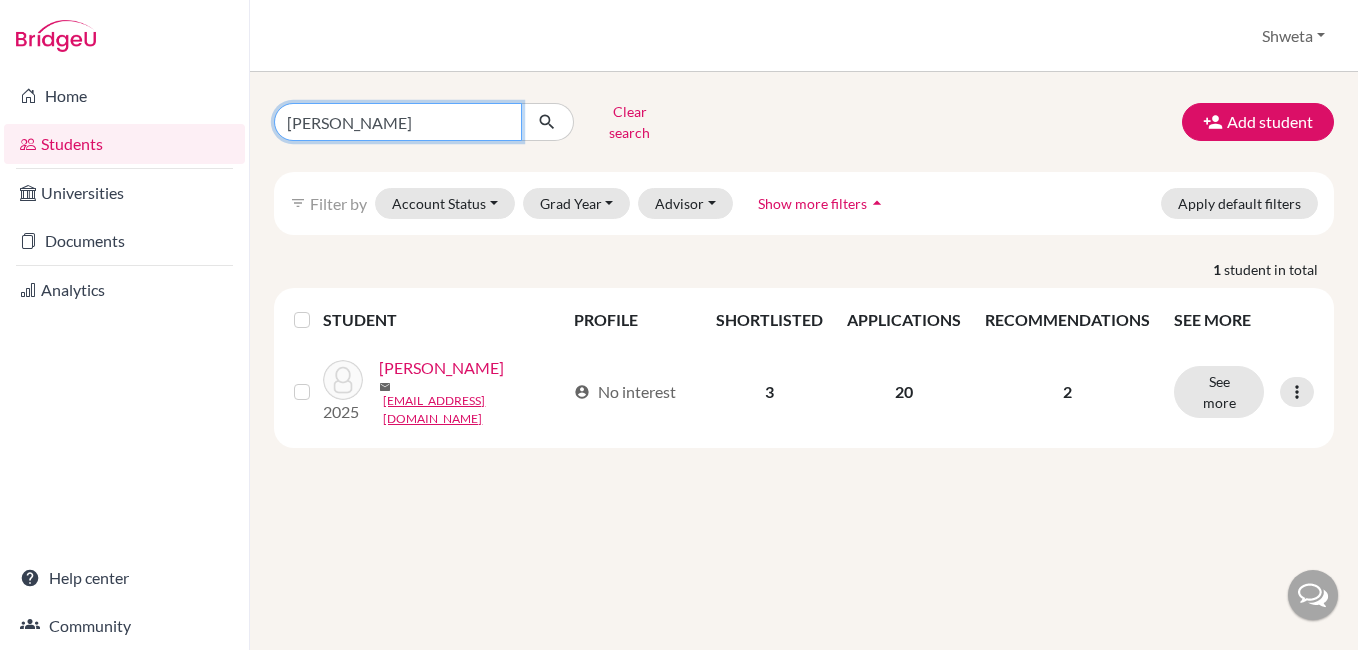 click at bounding box center (547, 122) 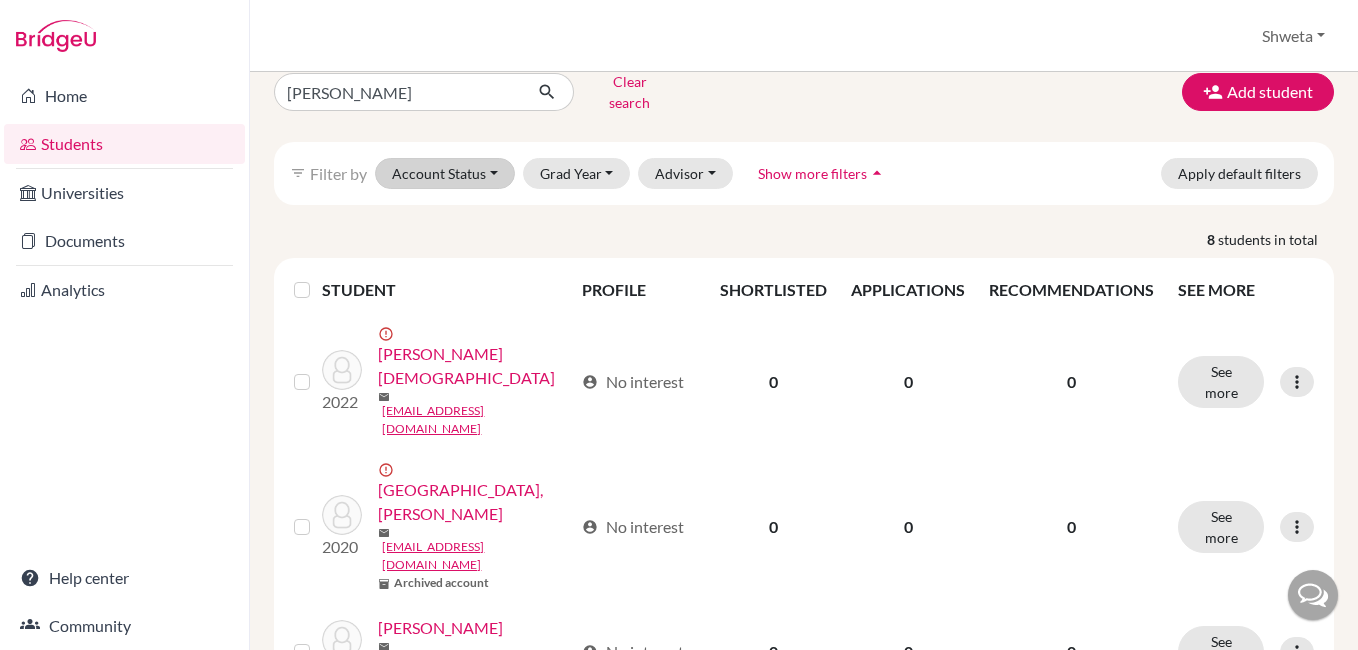 scroll, scrollTop: 0, scrollLeft: 0, axis: both 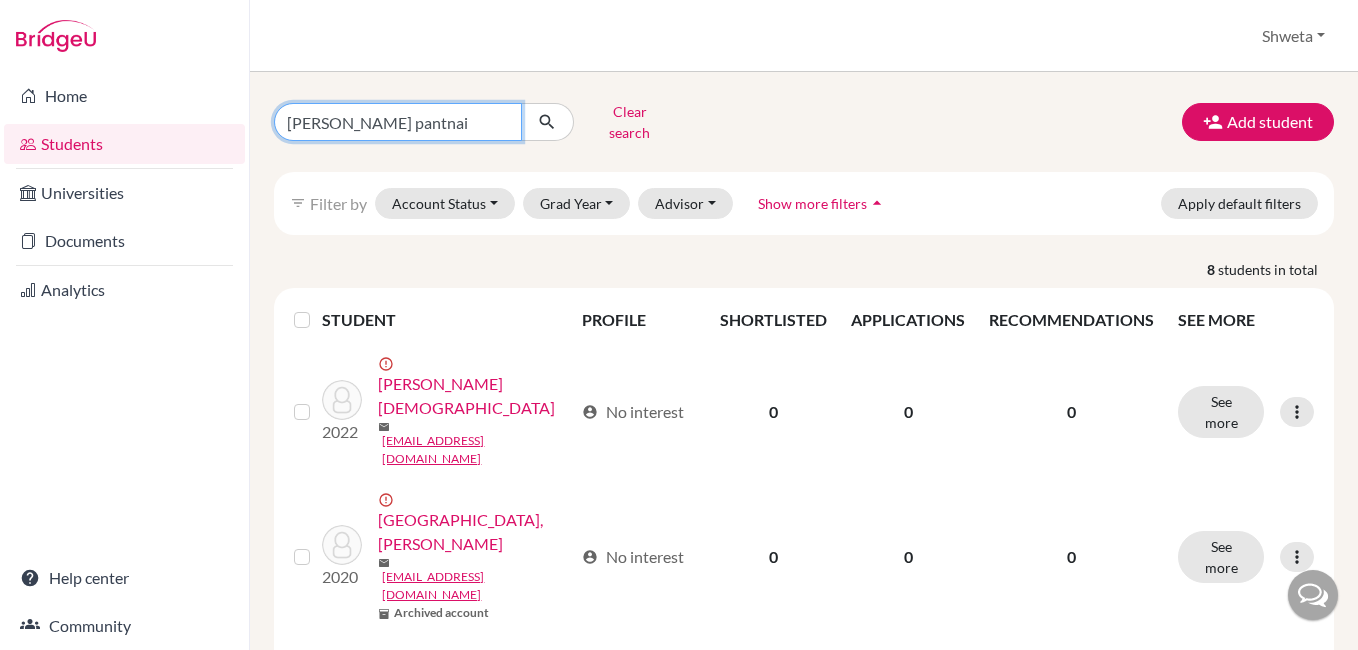 type on "adyasha pantnaik" 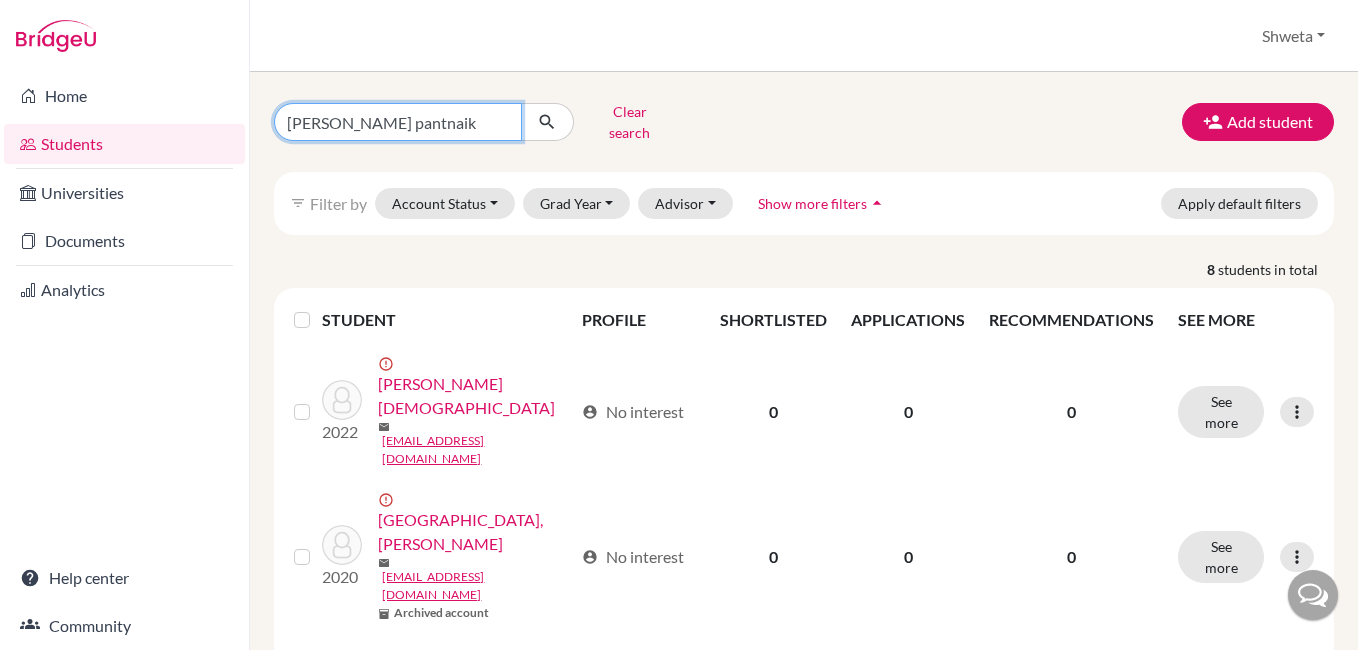 click at bounding box center (547, 122) 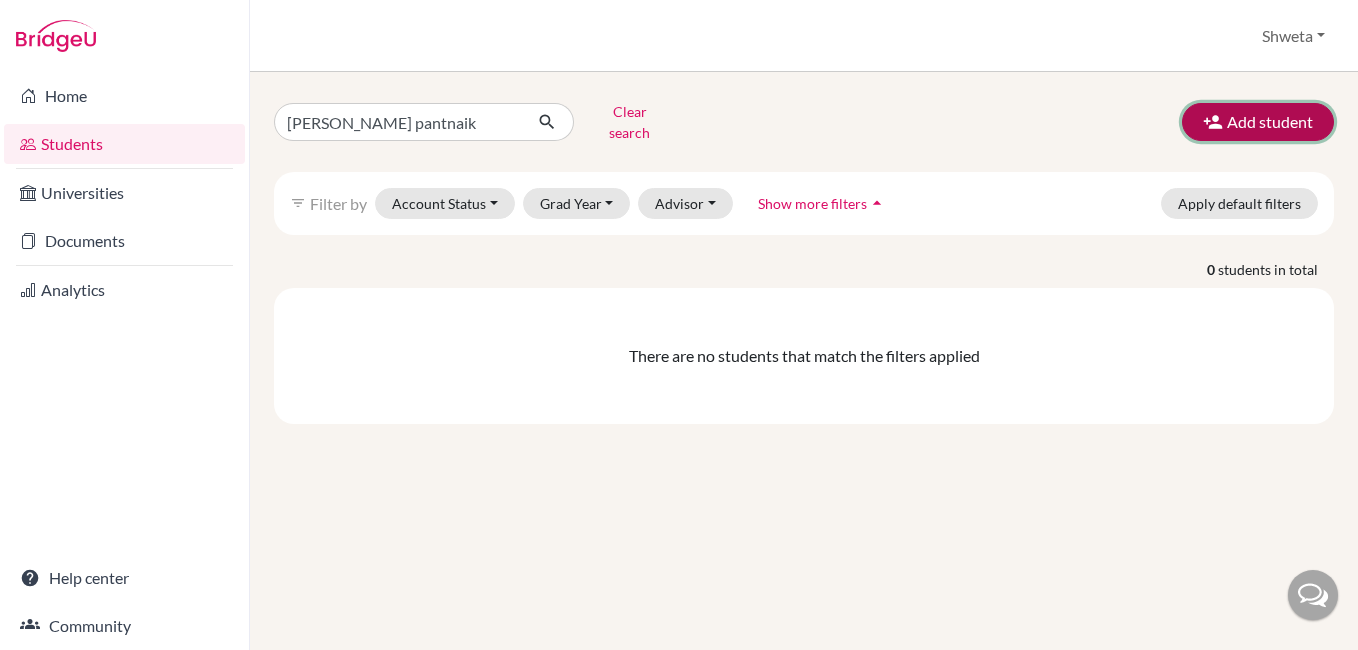 click on "Add student" at bounding box center [1258, 122] 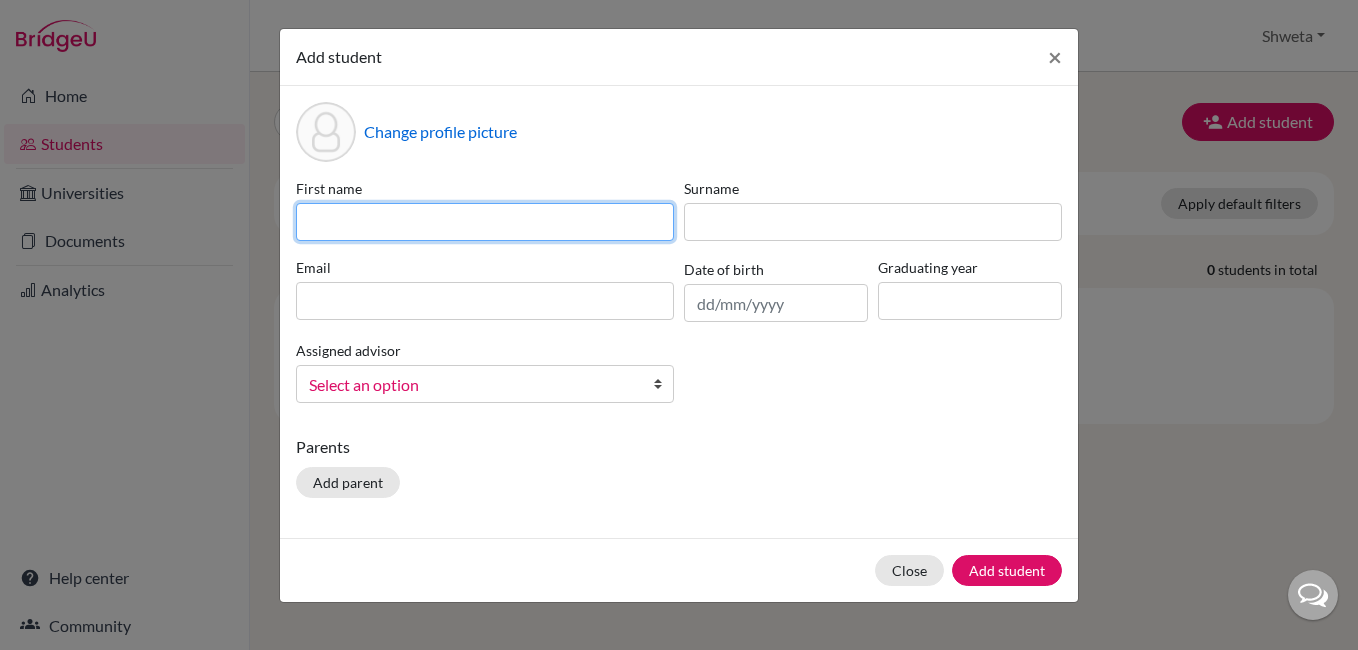 click at bounding box center (485, 222) 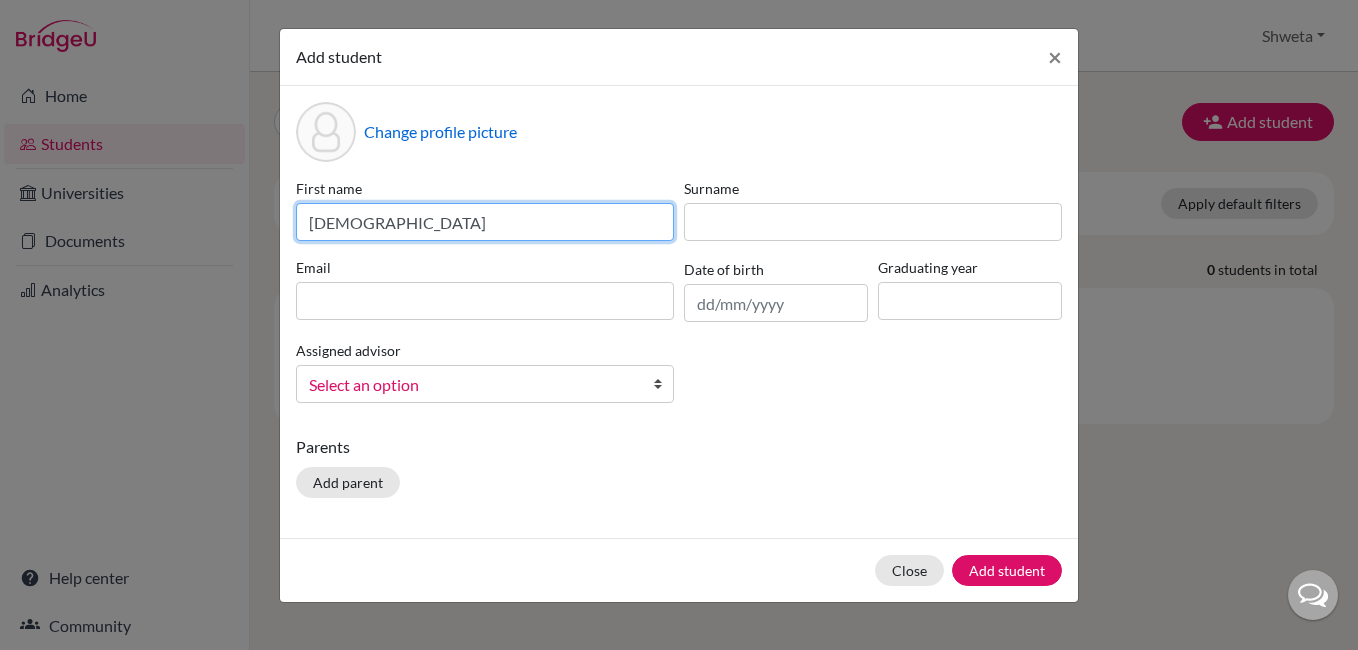 type on "Adyasha" 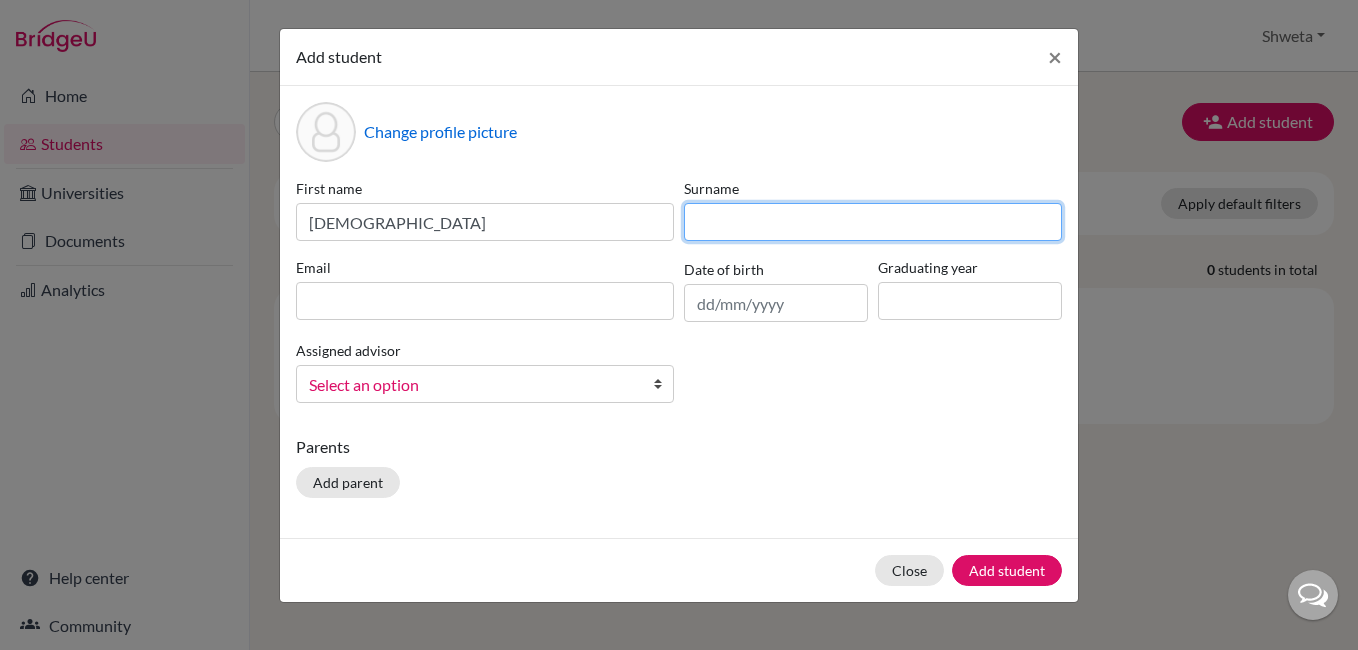 click at bounding box center [873, 222] 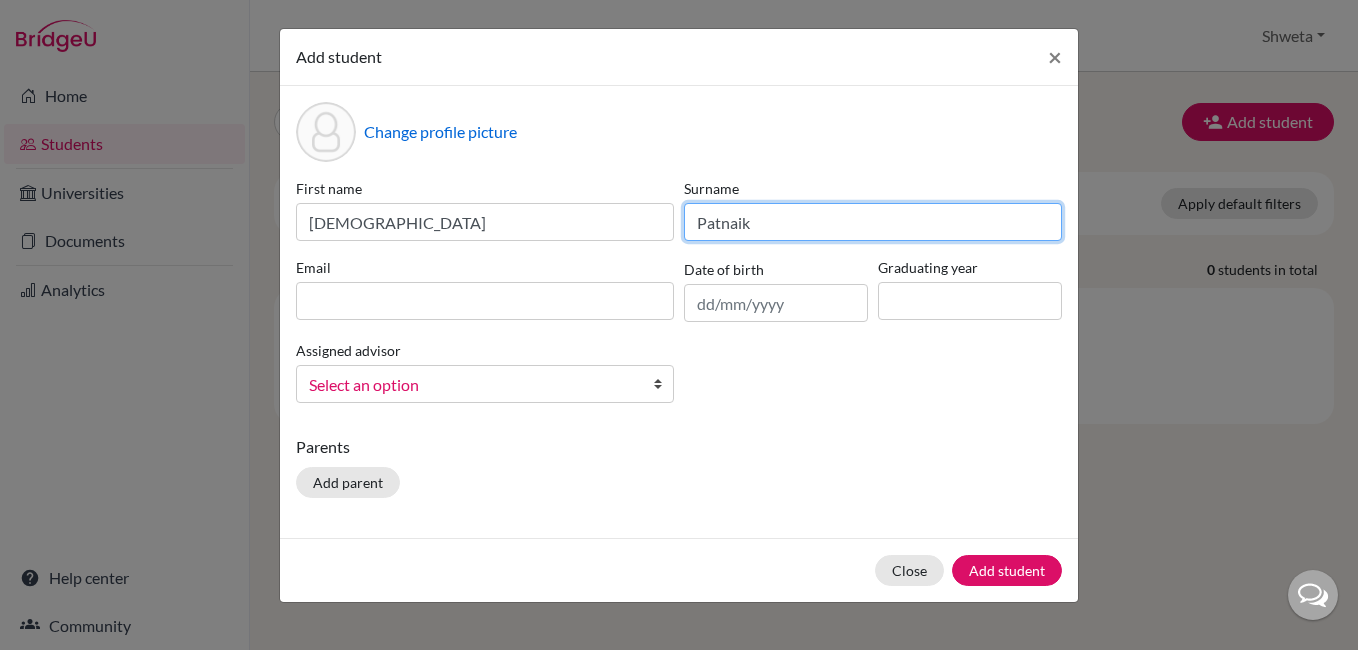 click on "Patnaik" at bounding box center (873, 222) 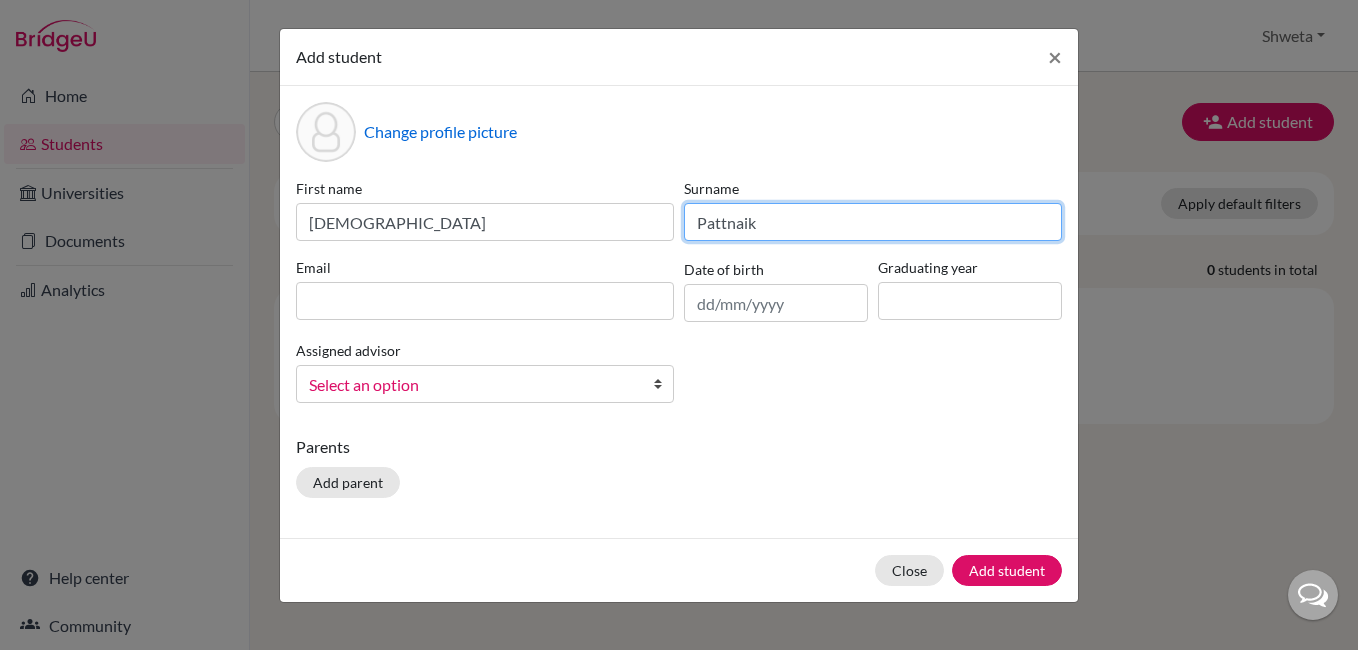 drag, startPoint x: 741, startPoint y: 224, endPoint x: 775, endPoint y: 224, distance: 34 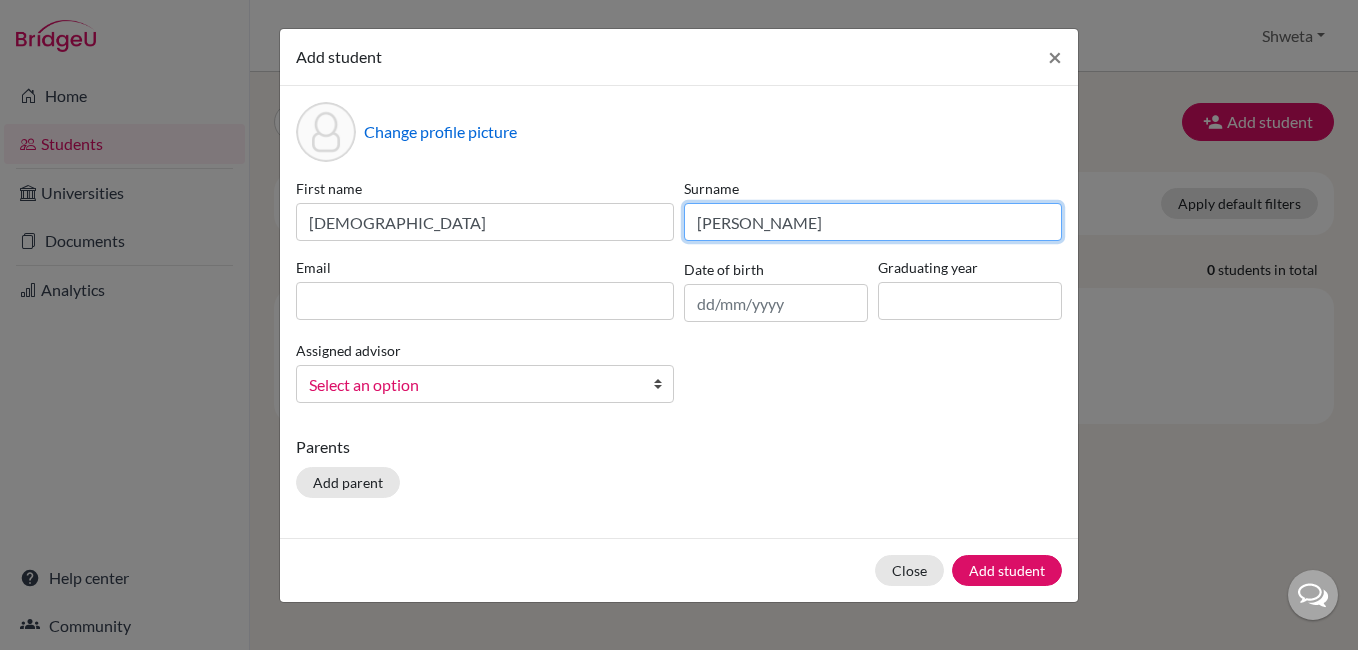 click on "Pattnayak" at bounding box center (873, 222) 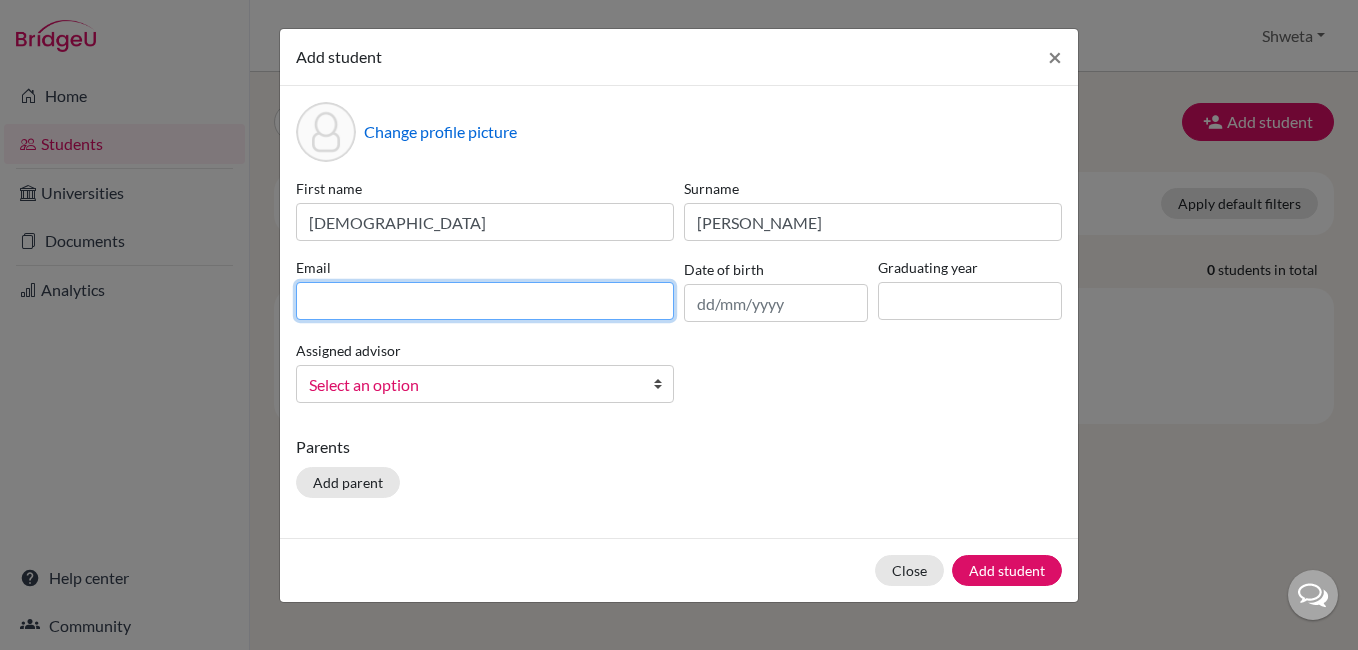 click at bounding box center [485, 301] 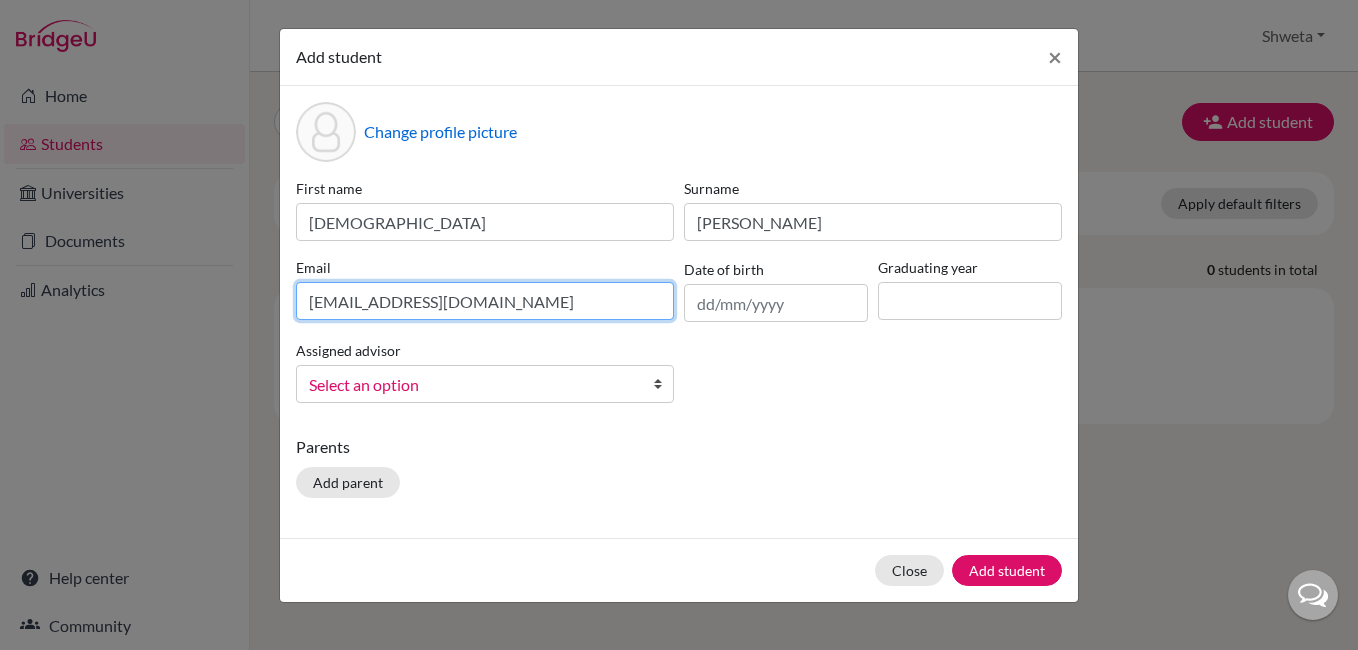 type on "padyasha1234@gmail.com" 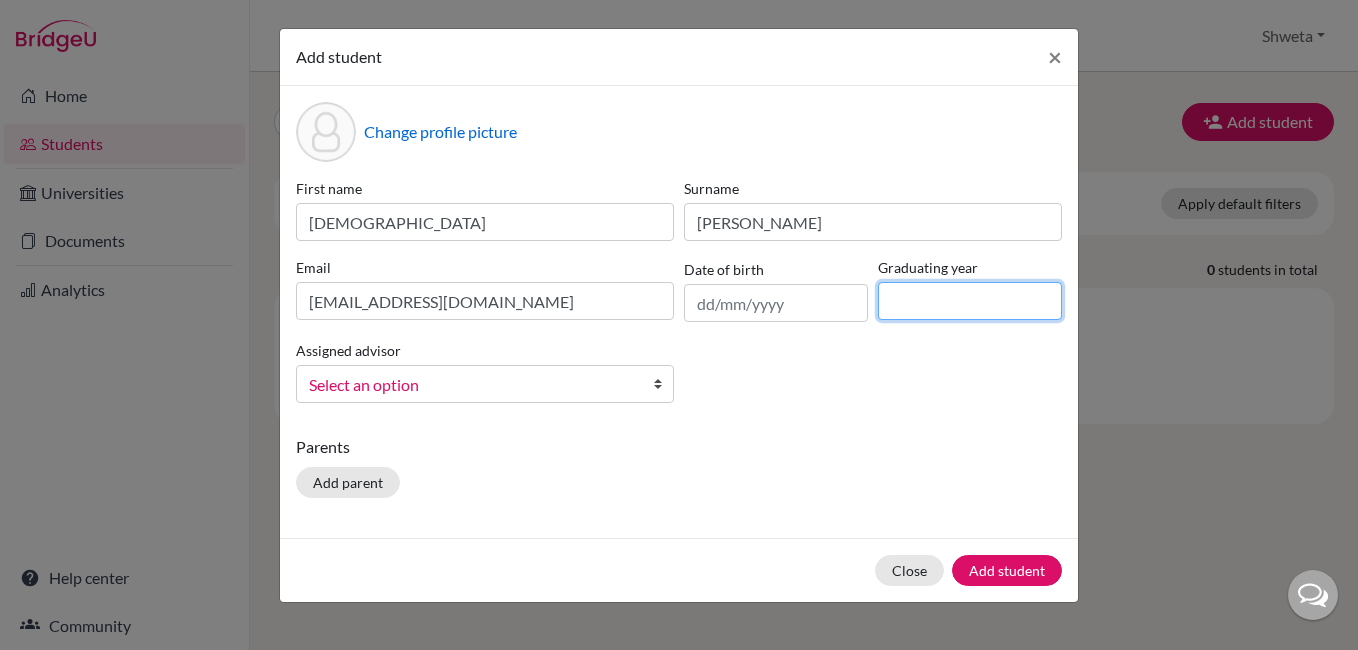 click at bounding box center (970, 301) 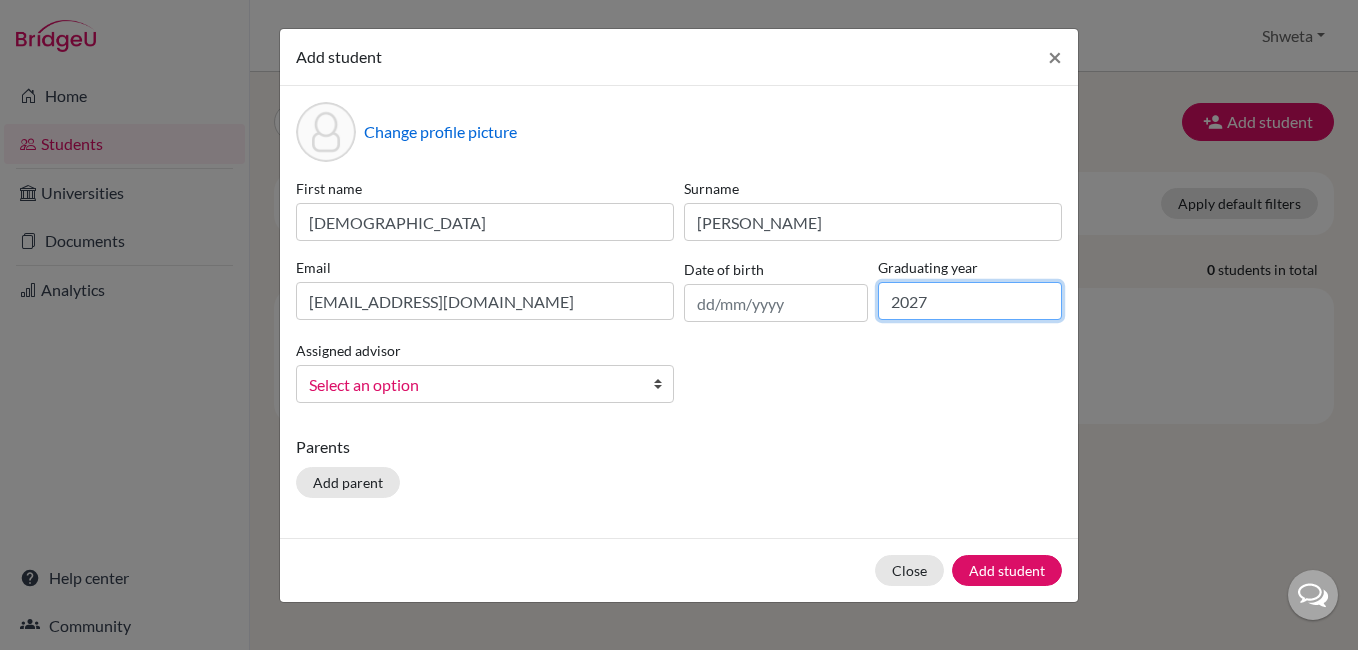type on "2027" 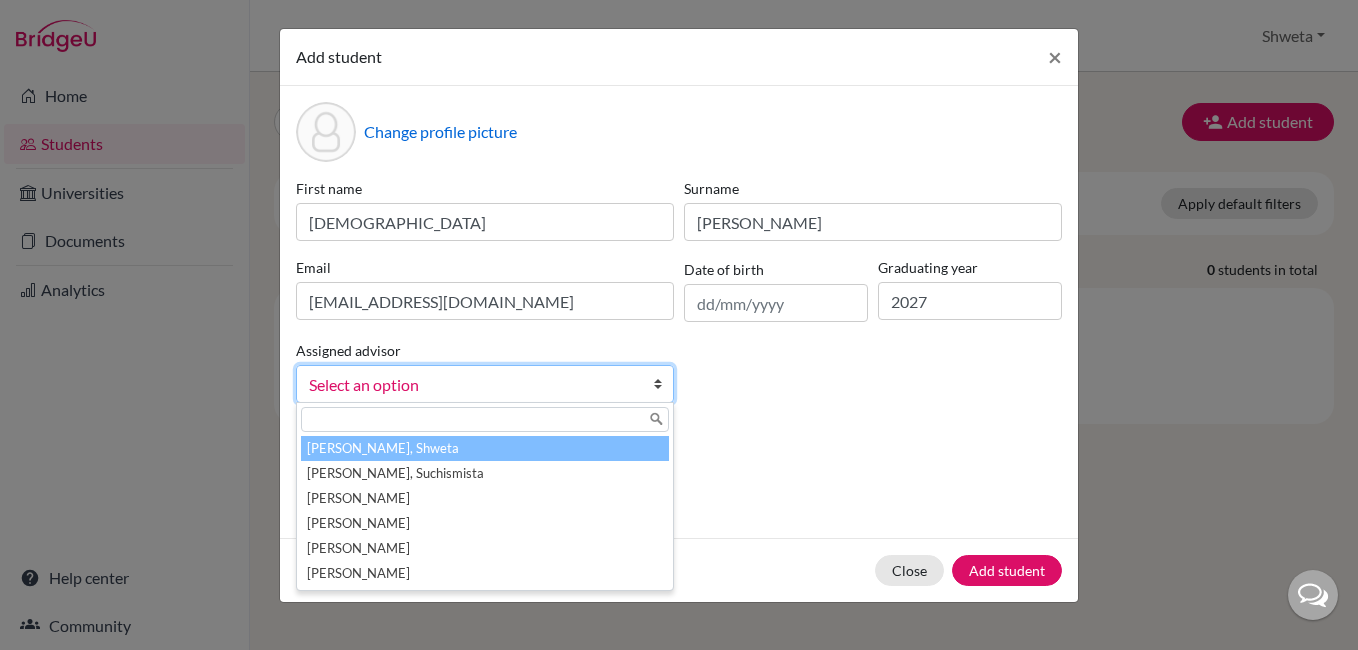 click on "Select an option" at bounding box center (472, 385) 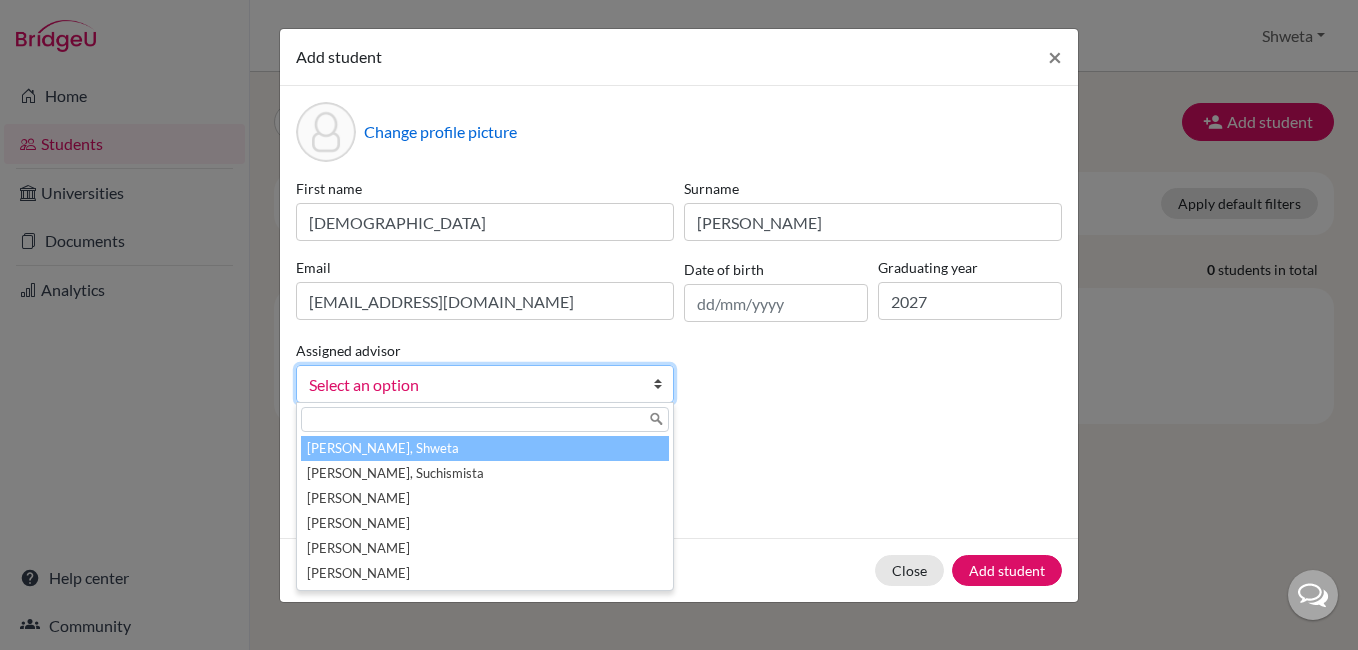 click on "Chhotray, Shweta" at bounding box center (485, 448) 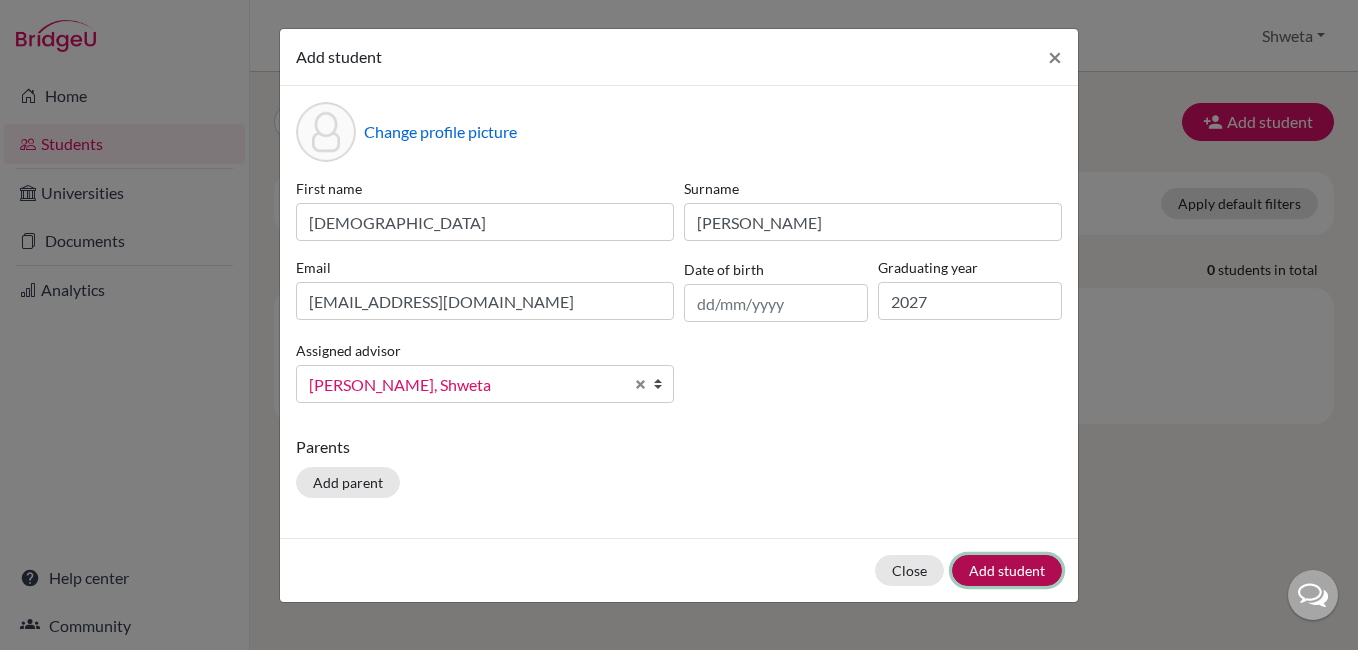 click on "Add student" at bounding box center [1007, 570] 